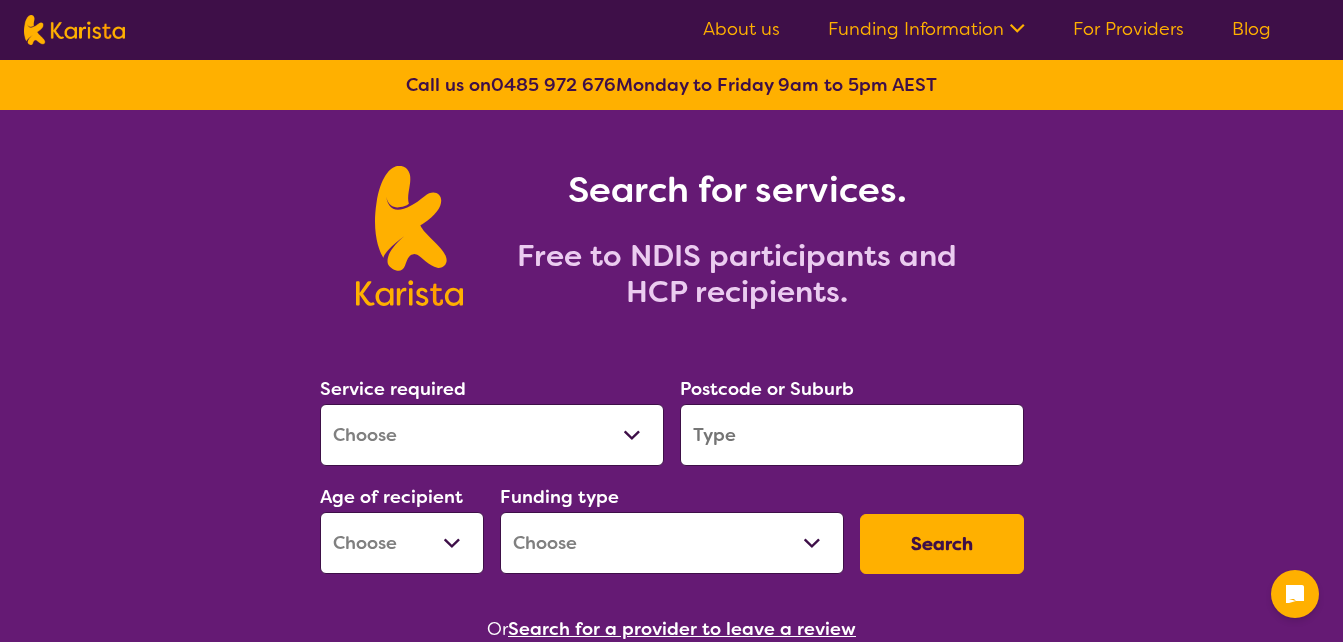 scroll, scrollTop: 0, scrollLeft: 0, axis: both 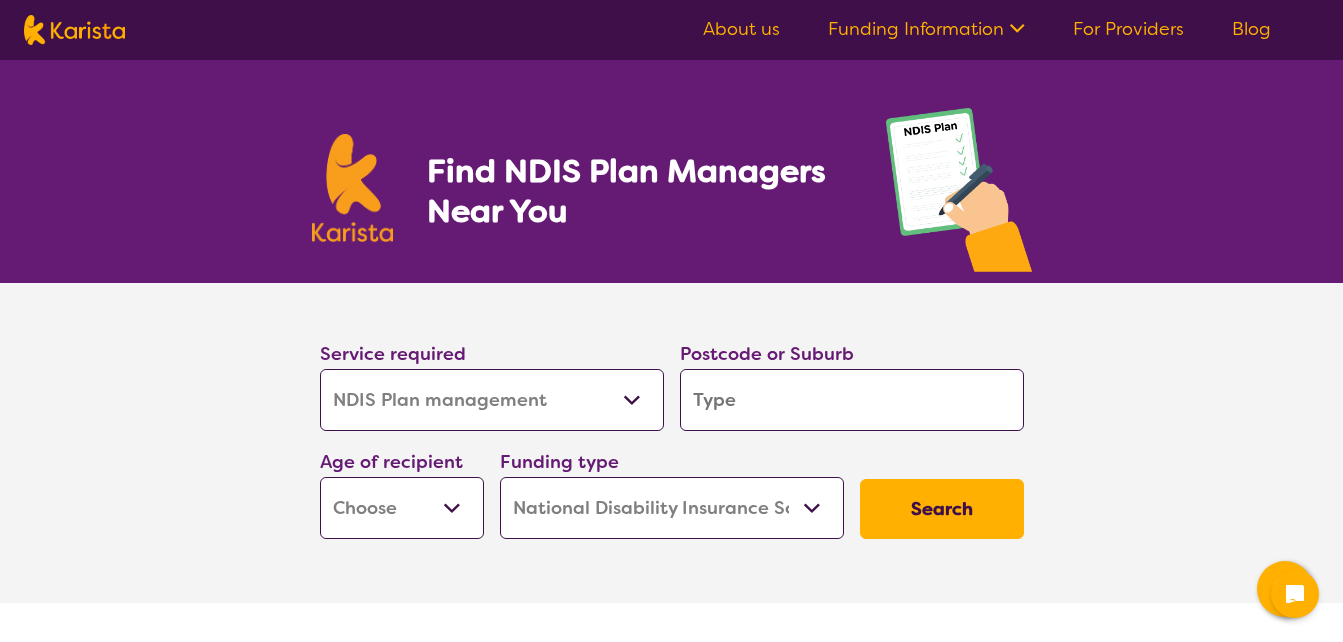 select on "NDIS Plan management" 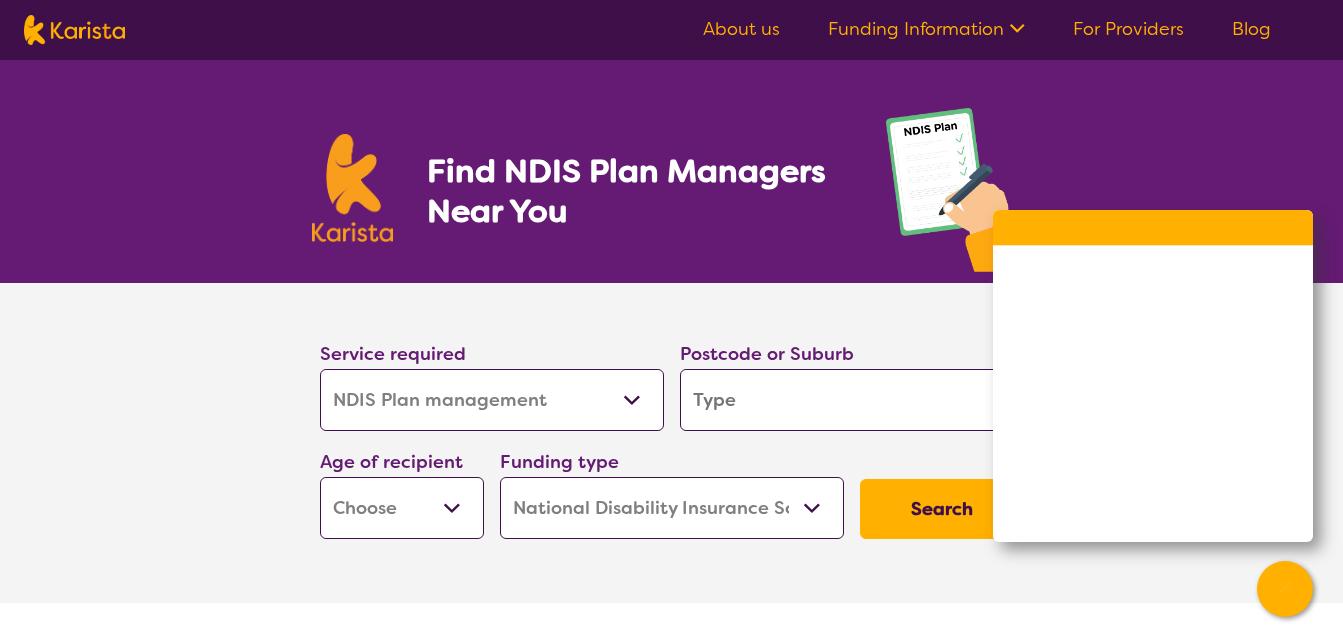 scroll, scrollTop: 100, scrollLeft: 0, axis: vertical 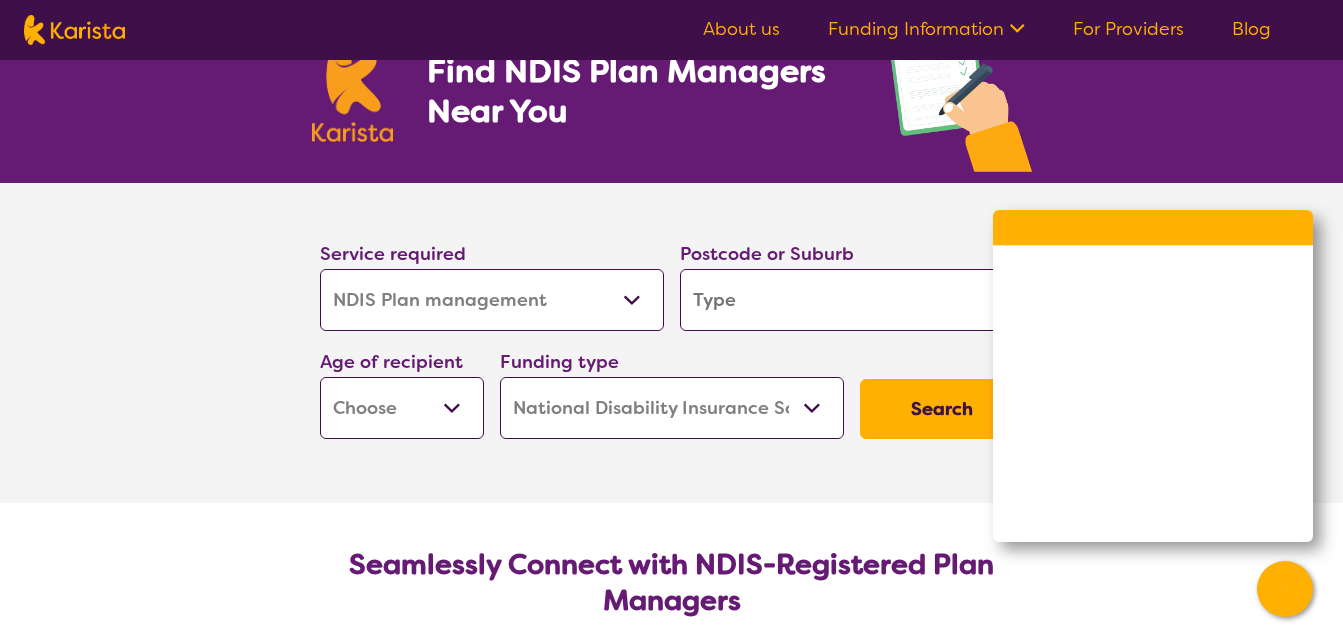 click at bounding box center [852, 300] 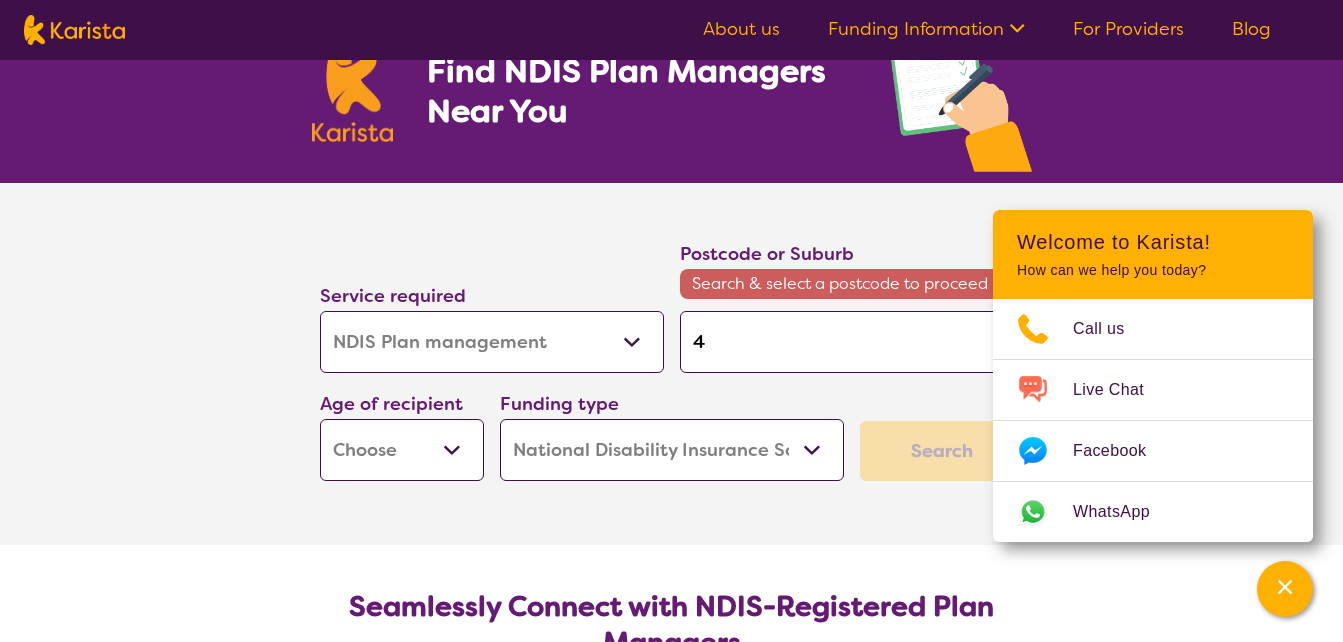 type on "43" 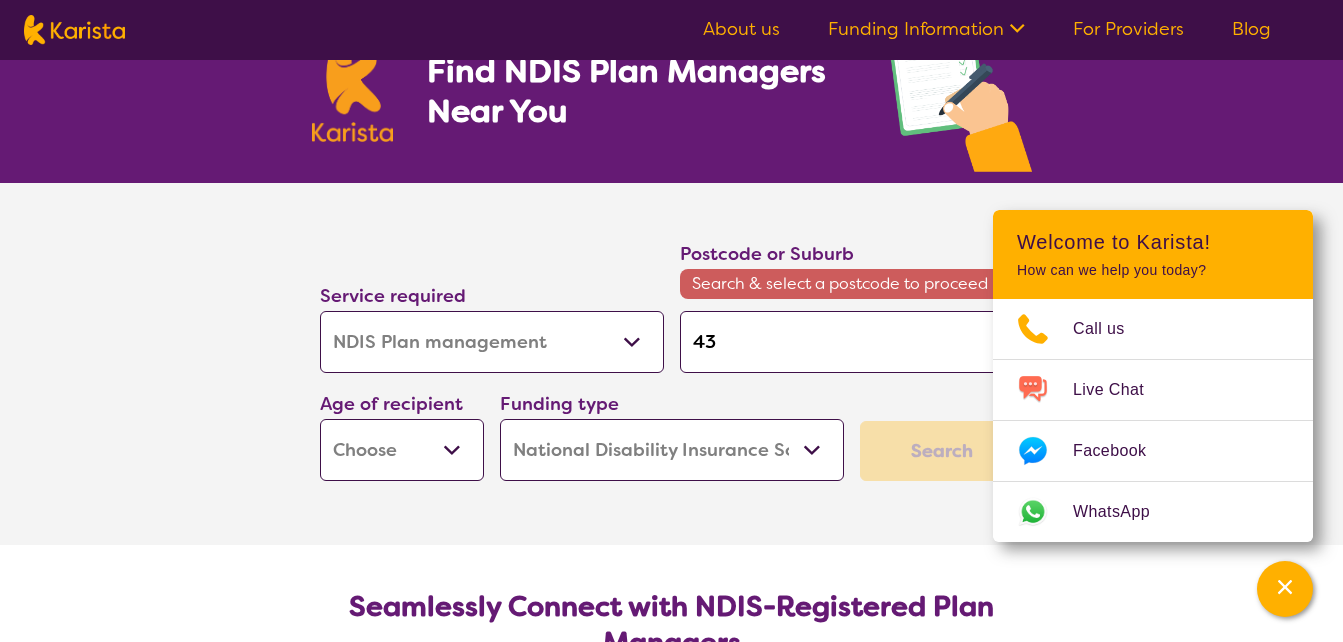 type on "430" 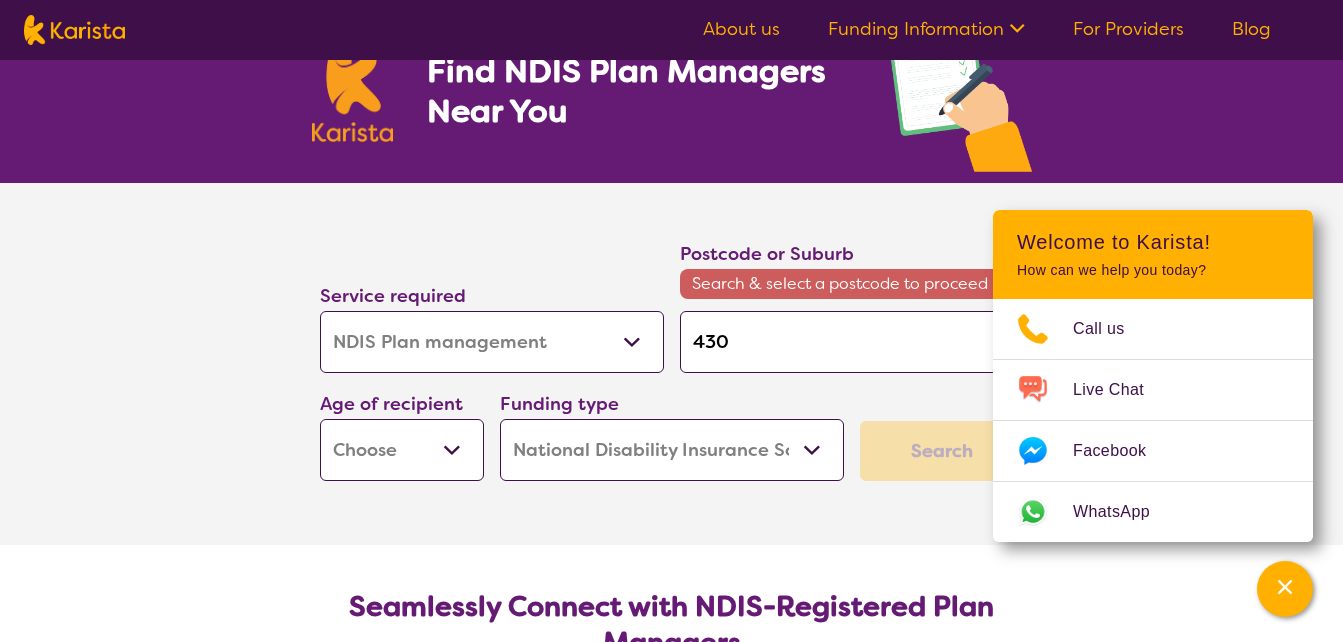 type on "4309" 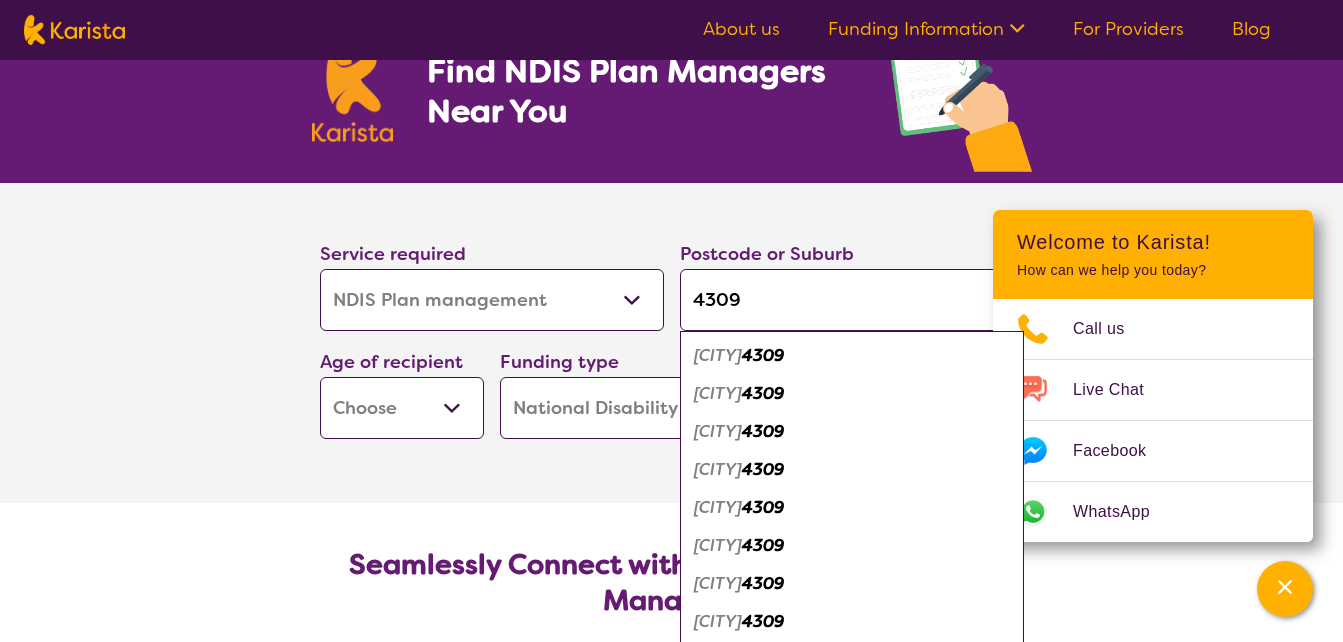 type on "4309" 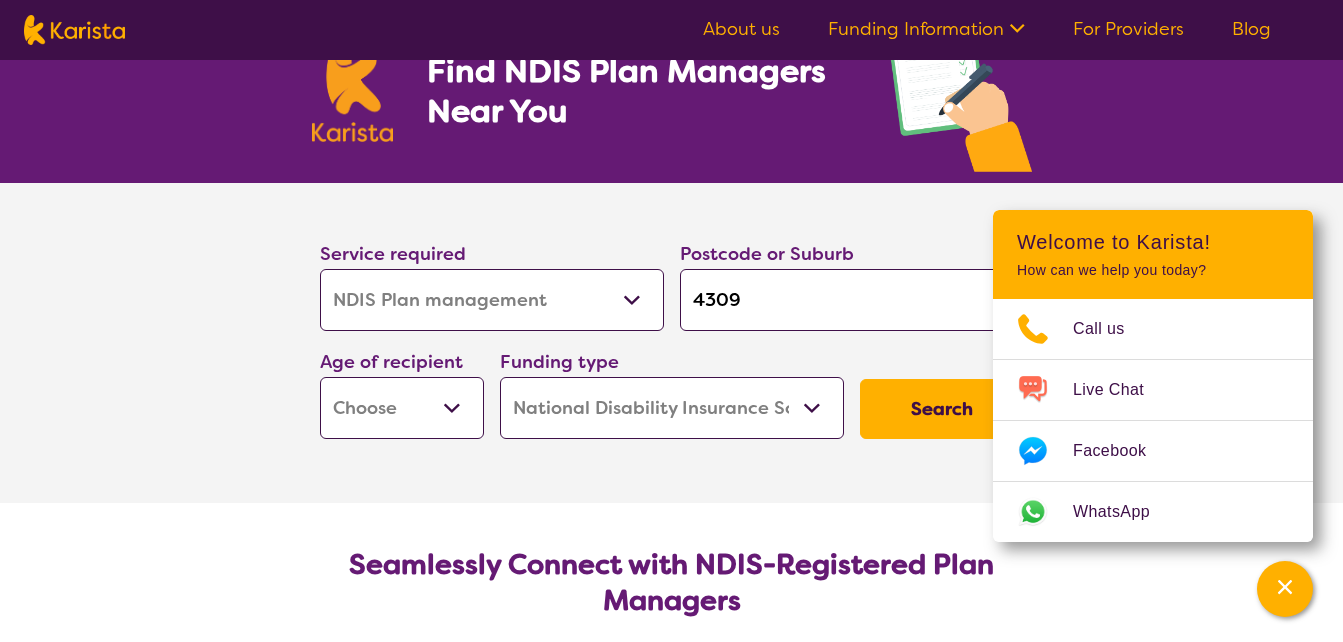 click on "Service required Allied Health Assistant Assessment (ADHD or Autism) Behaviour support Counselling Dietitian Domestic and home help Employment Support Exercise physiology Home Care Package Provider Key Worker NDIS Plan management NDIS Support Coordination Nursing services Occupational therapy Personal care Physiotherapy Podiatry Psychology Psychosocial Recovery Coach Respite Speech therapy Support worker Supported accommodation Postcode or Suburb [POSTCODE] Age of recipient Early Childhood - 0 to 9 Child - 10 to 11 Adolescent - 12 to 17 Adult - 18 to 64 Aged - 65+ Funding type Home Care Package (HCP) National Disability Insurance Scheme (NDIS) I don't know Search" at bounding box center [671, 343] 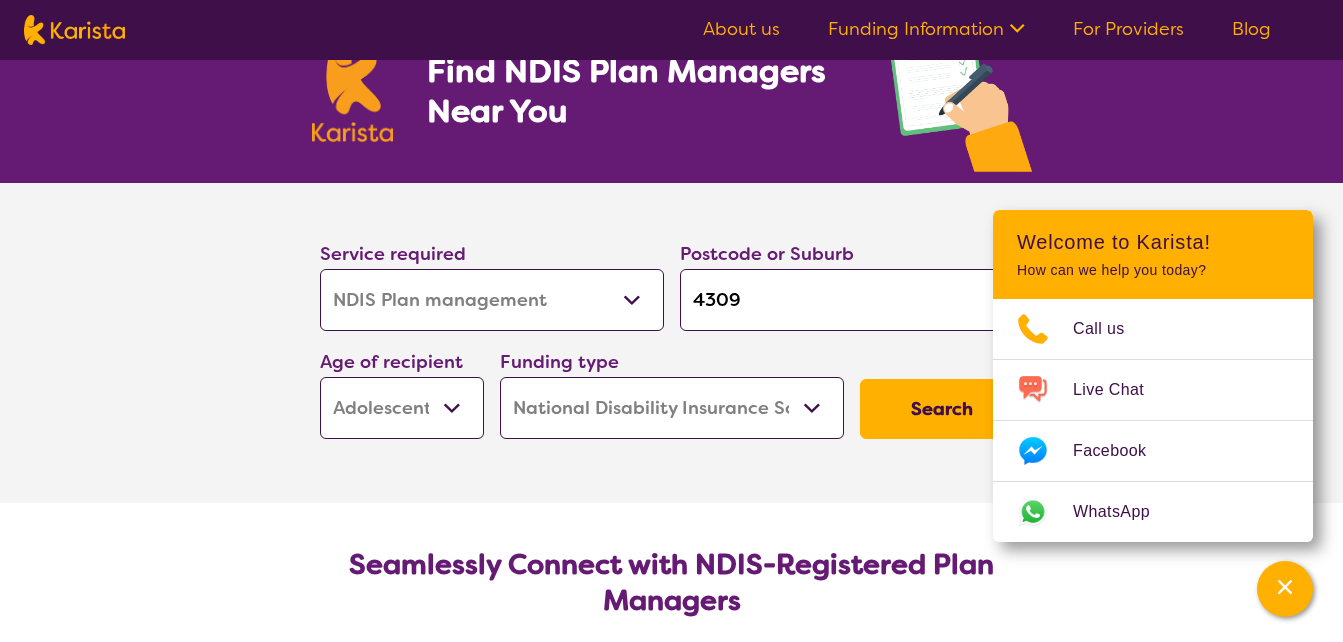 click on "Early Childhood - 0 to 9 Child - 10 to 11 Adolescent - 12 to 17 Adult - 18 to 64 Aged - 65+" at bounding box center (402, 408) 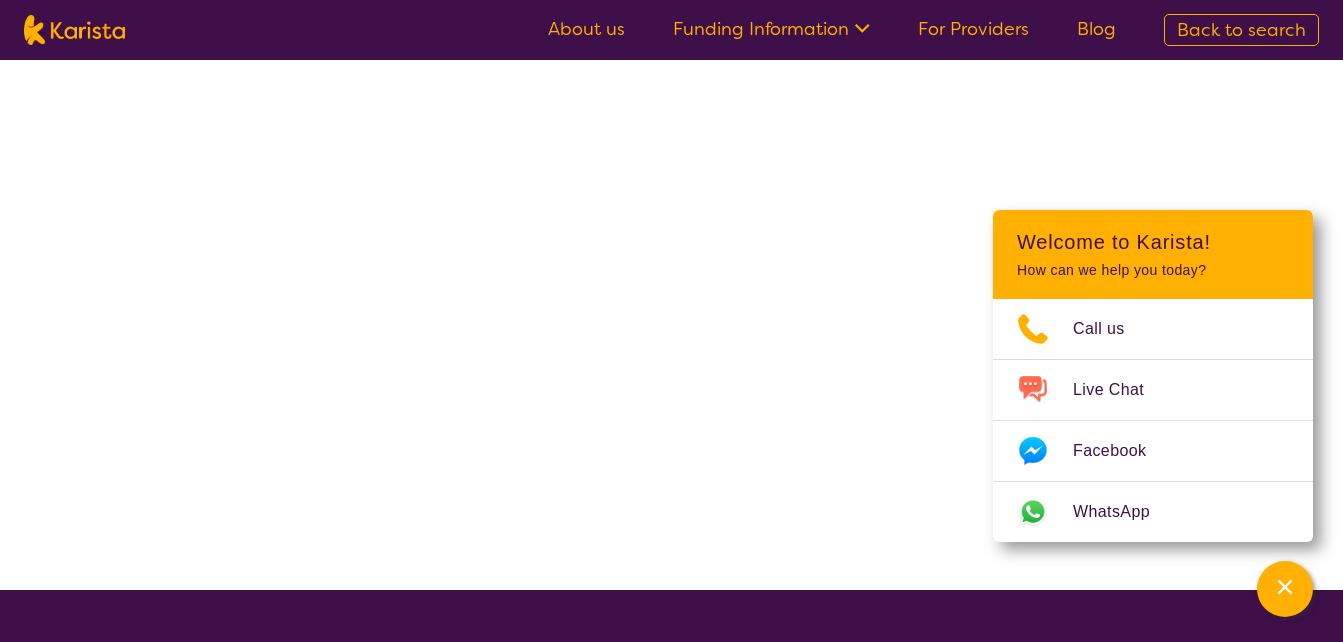 scroll, scrollTop: 0, scrollLeft: 0, axis: both 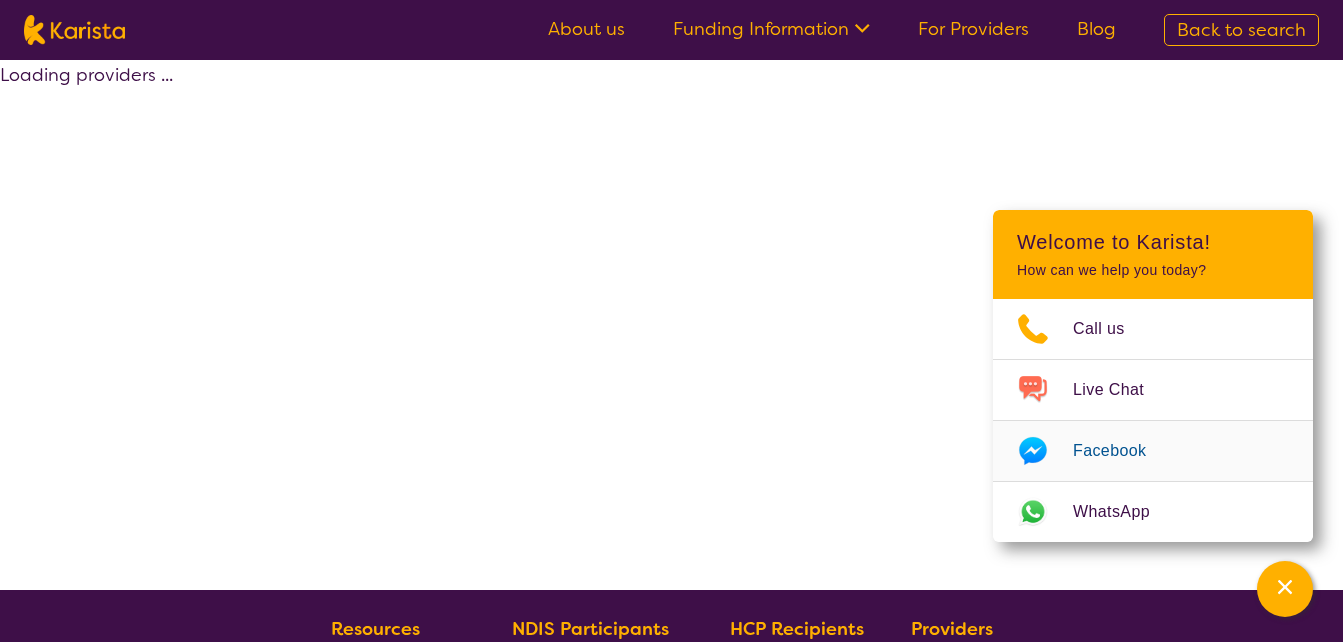 select on "by_score" 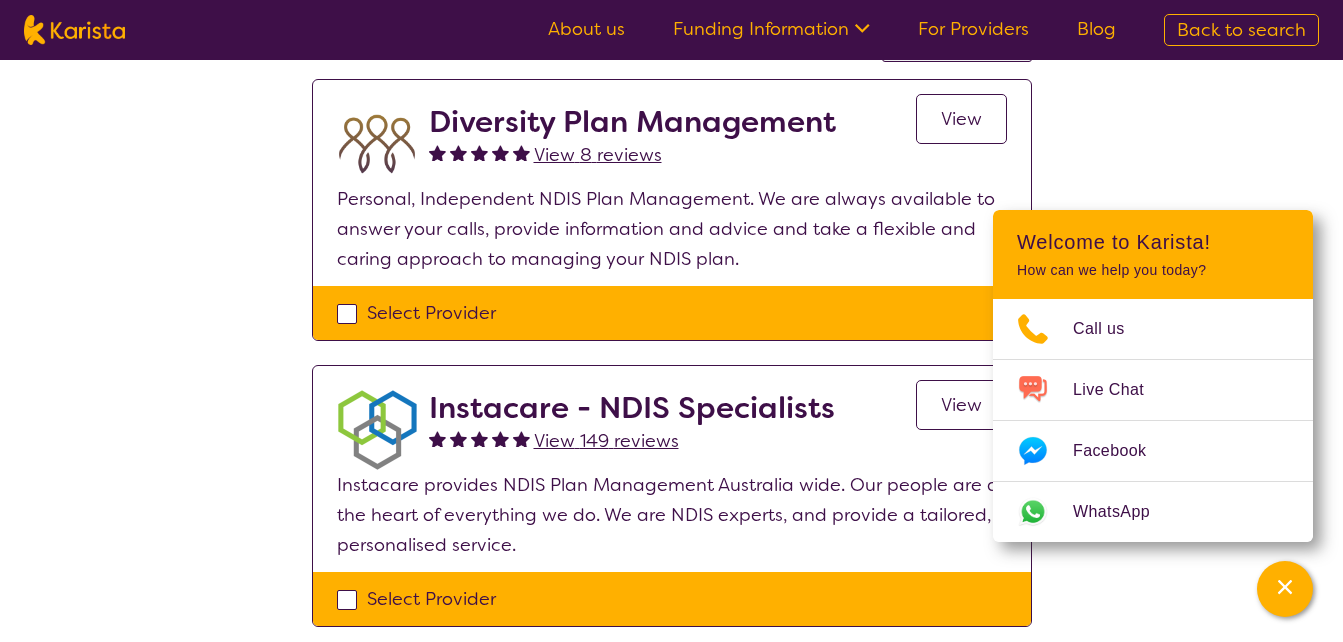 scroll, scrollTop: 0, scrollLeft: 0, axis: both 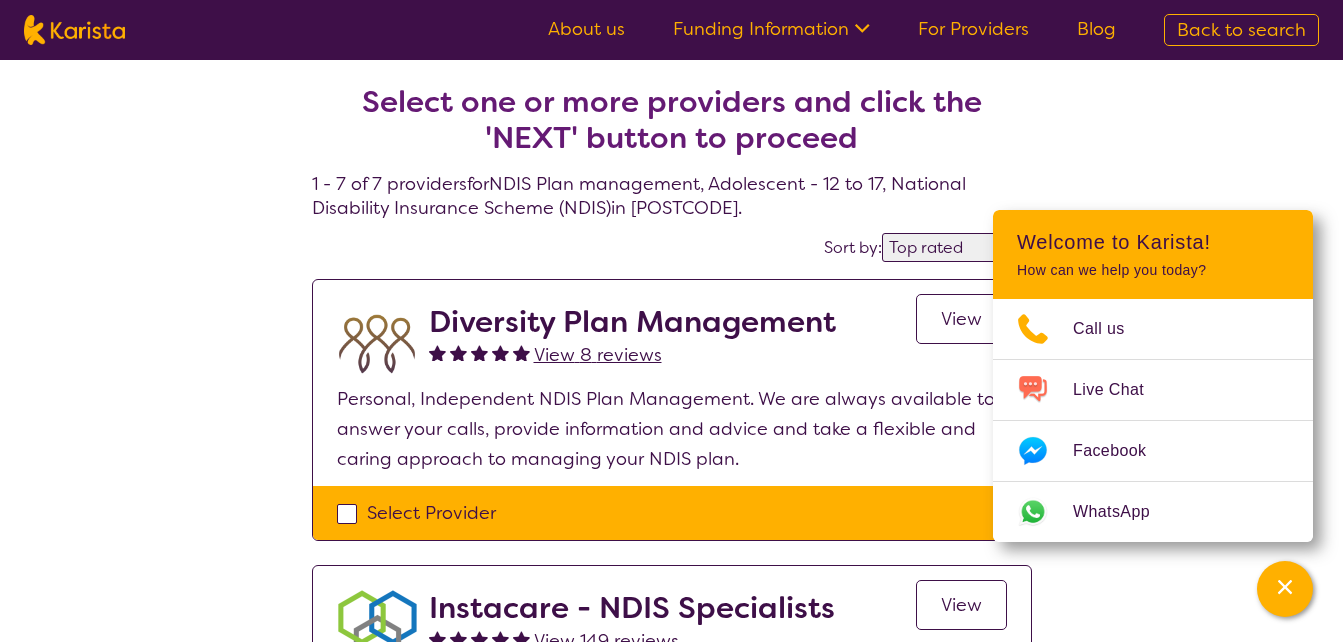 click on "View" at bounding box center (961, 319) 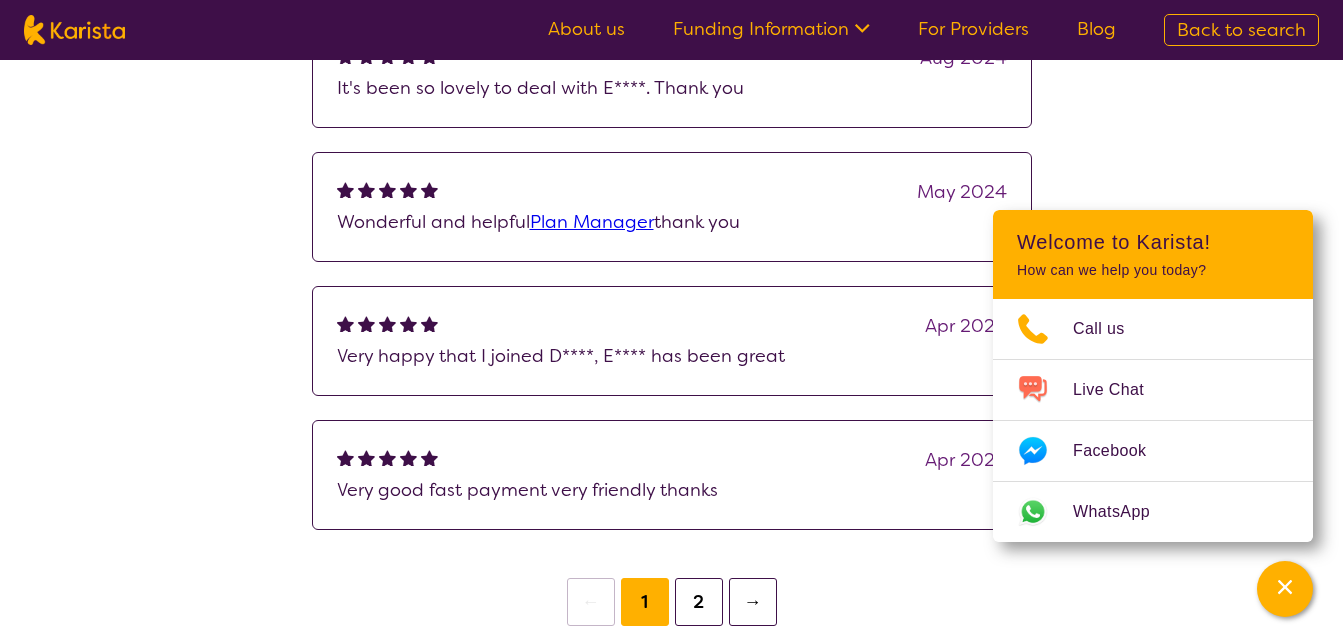scroll, scrollTop: 1700, scrollLeft: 0, axis: vertical 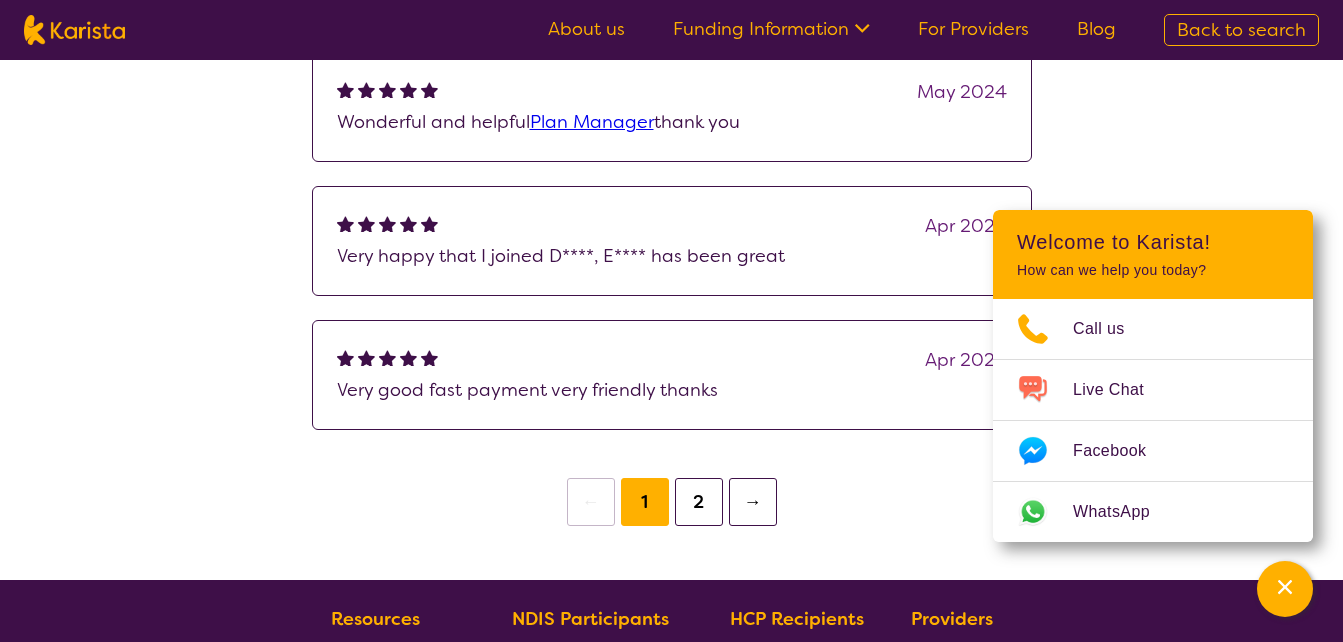 click on "2" at bounding box center (699, 502) 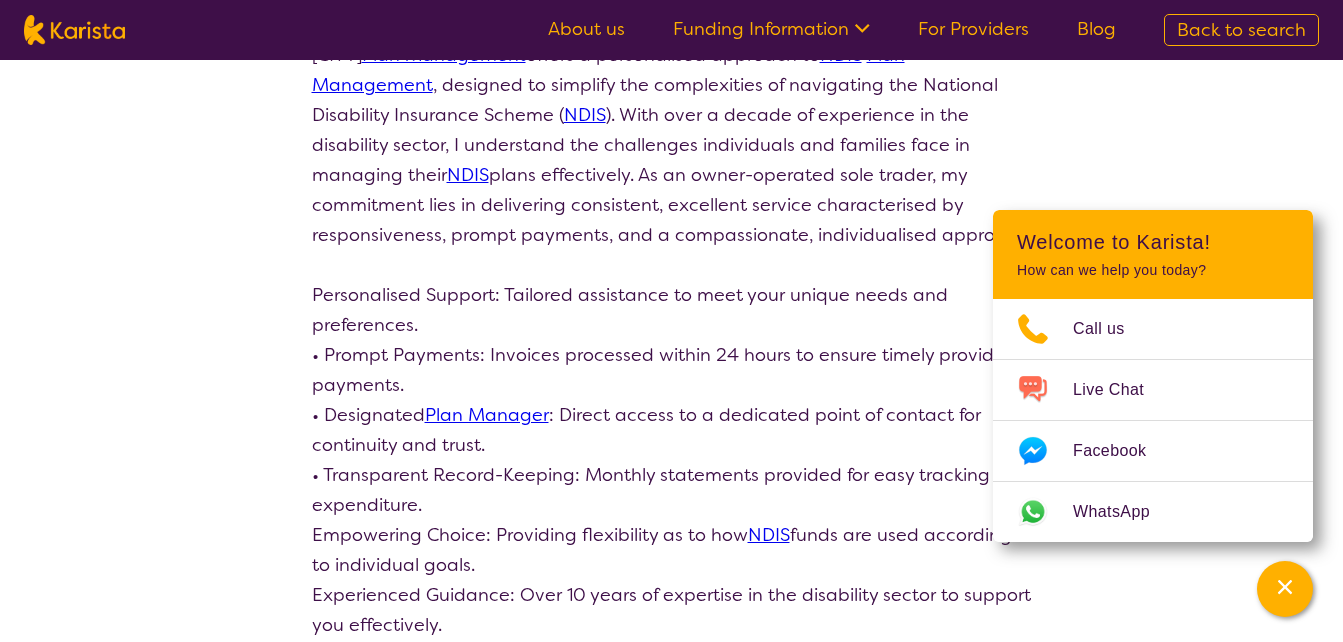 scroll, scrollTop: 42, scrollLeft: 0, axis: vertical 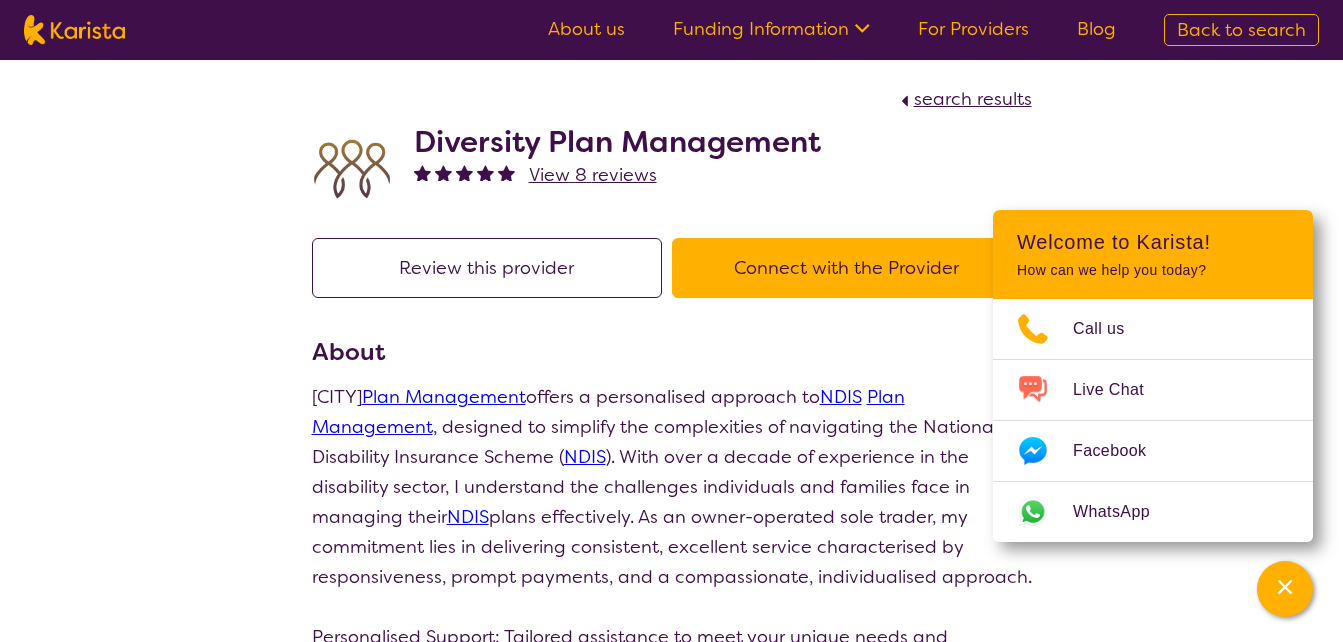 select on "by_score" 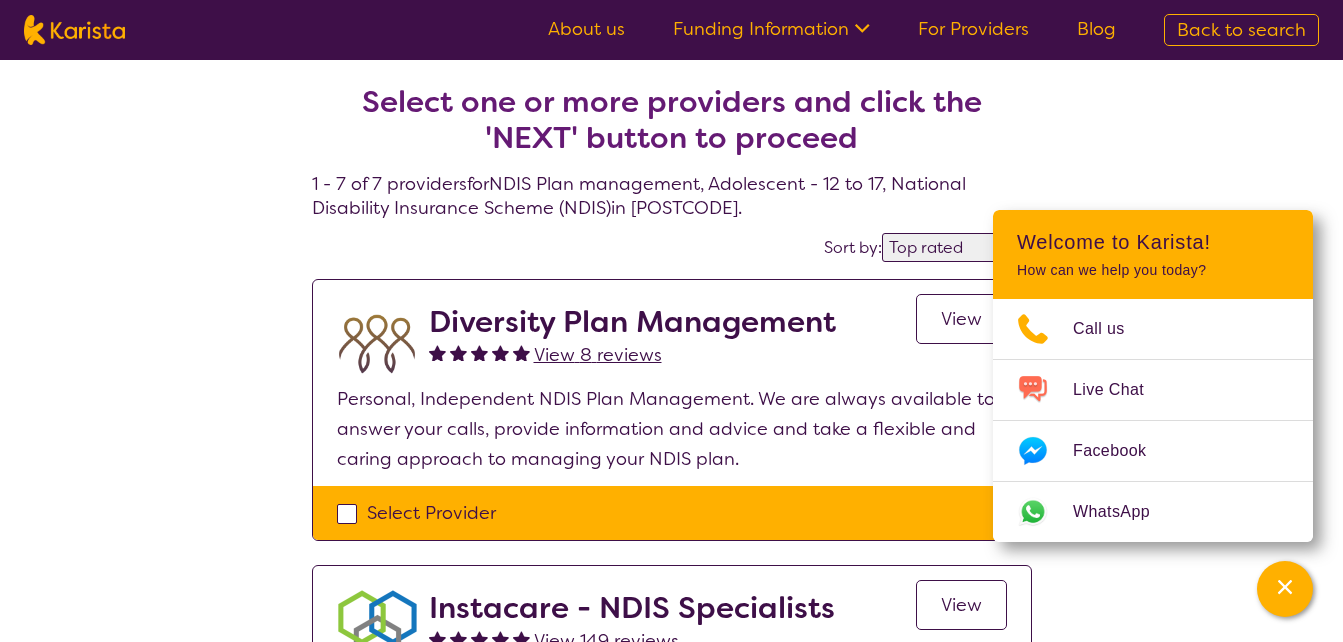 scroll, scrollTop: 200, scrollLeft: 0, axis: vertical 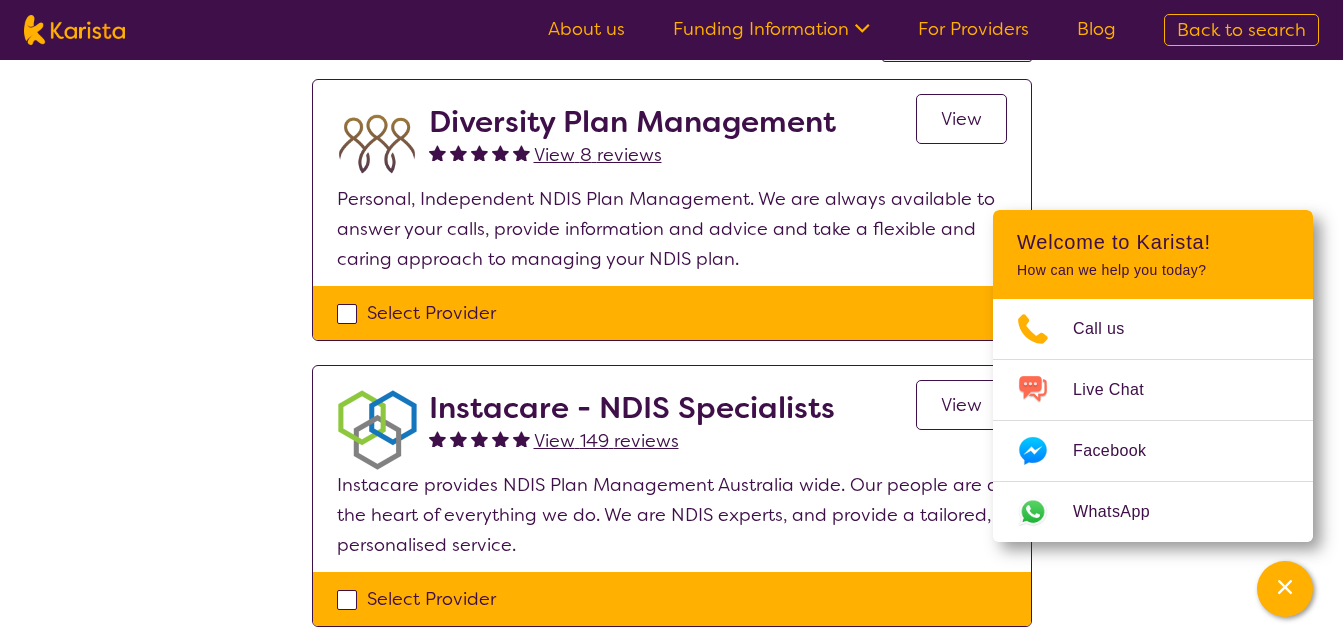 click on "View" at bounding box center (961, 405) 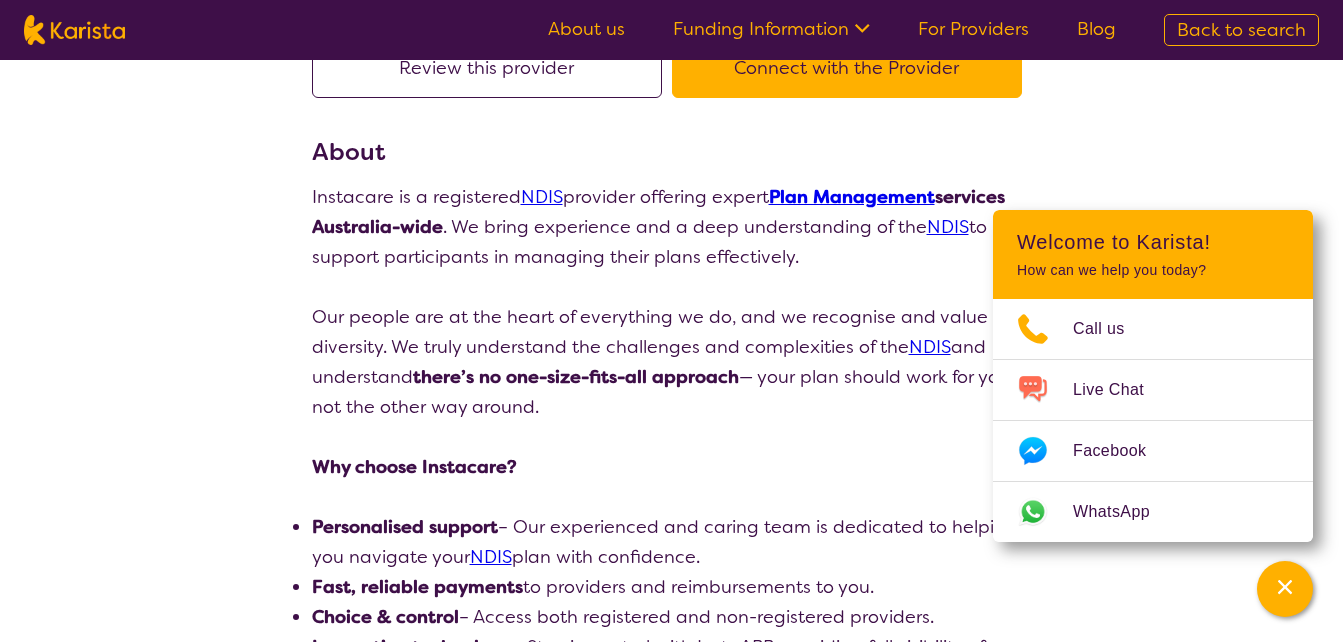 scroll, scrollTop: 0, scrollLeft: 0, axis: both 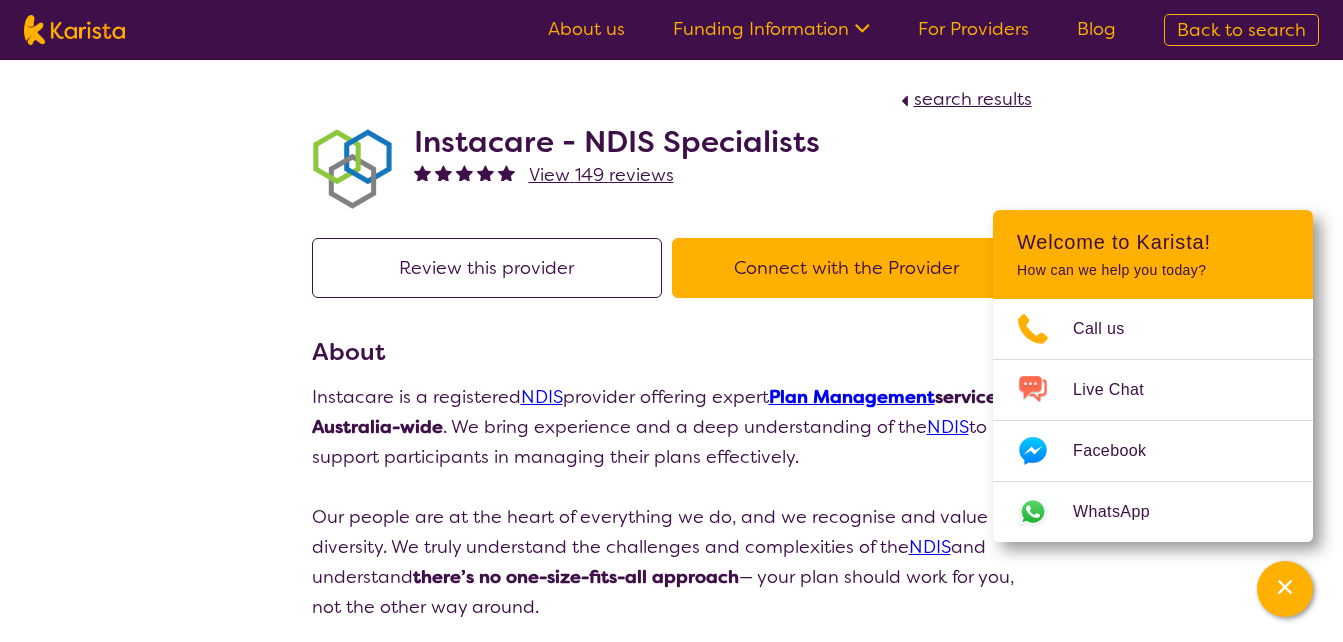 select on "by_score" 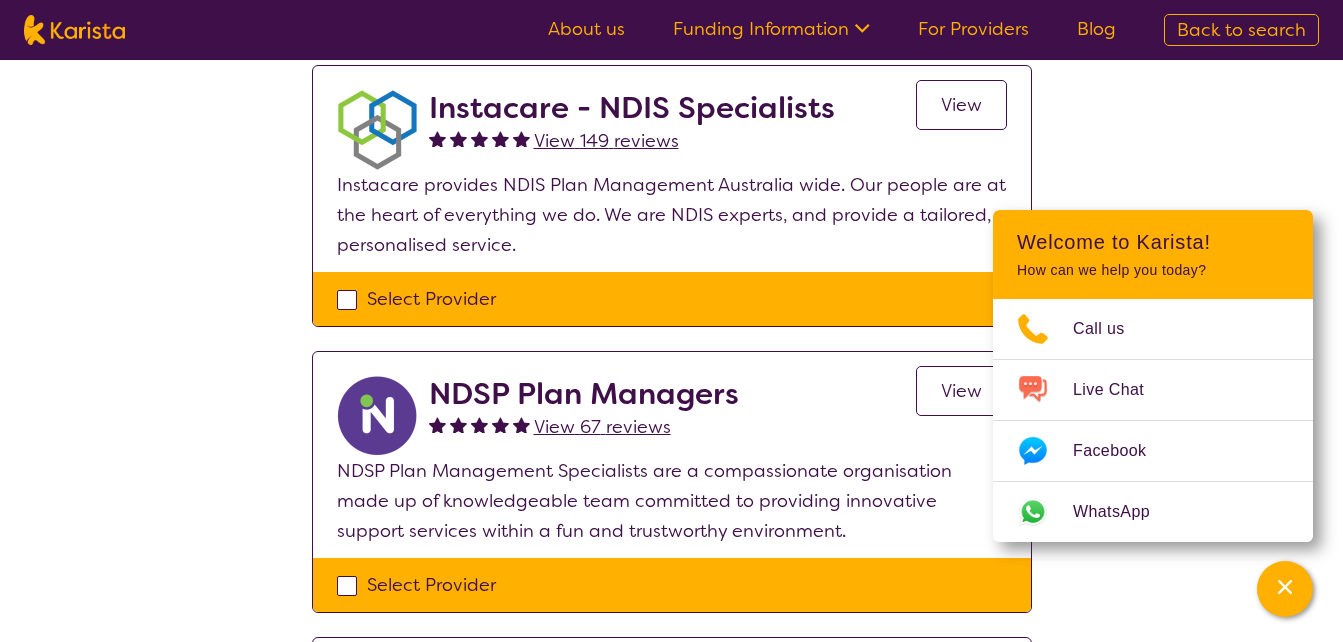 scroll, scrollTop: 600, scrollLeft: 0, axis: vertical 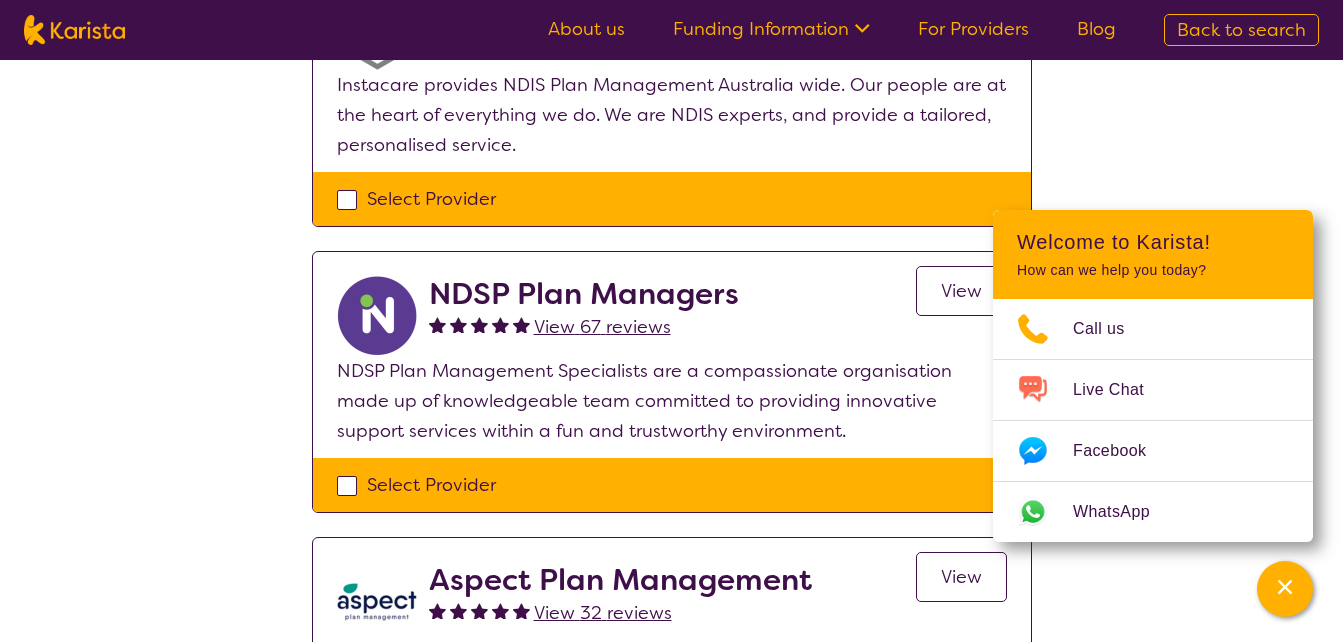 click on "View" at bounding box center (961, 291) 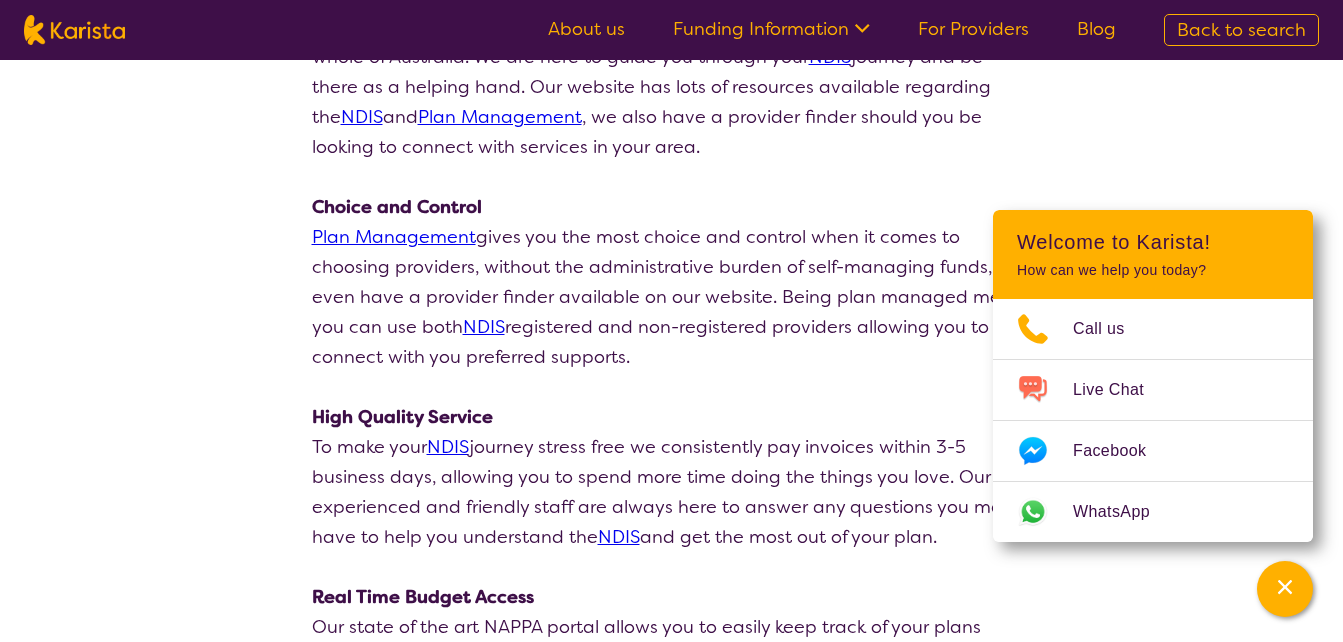 scroll, scrollTop: 0, scrollLeft: 0, axis: both 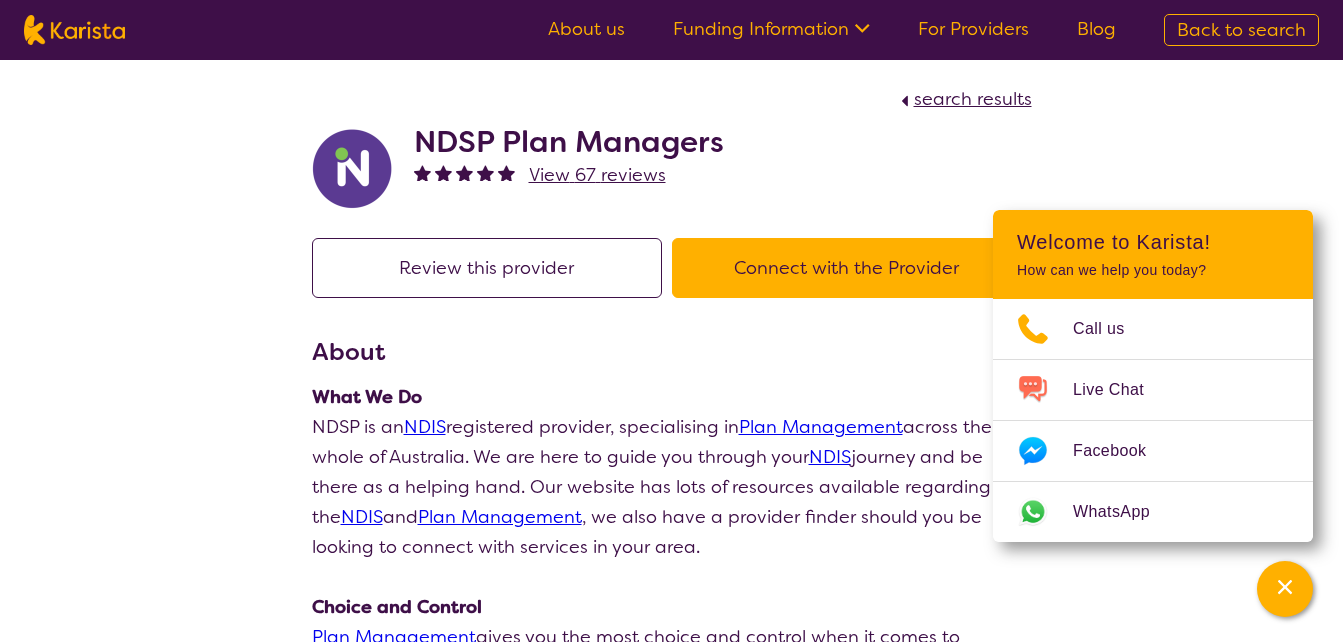 select on "by_score" 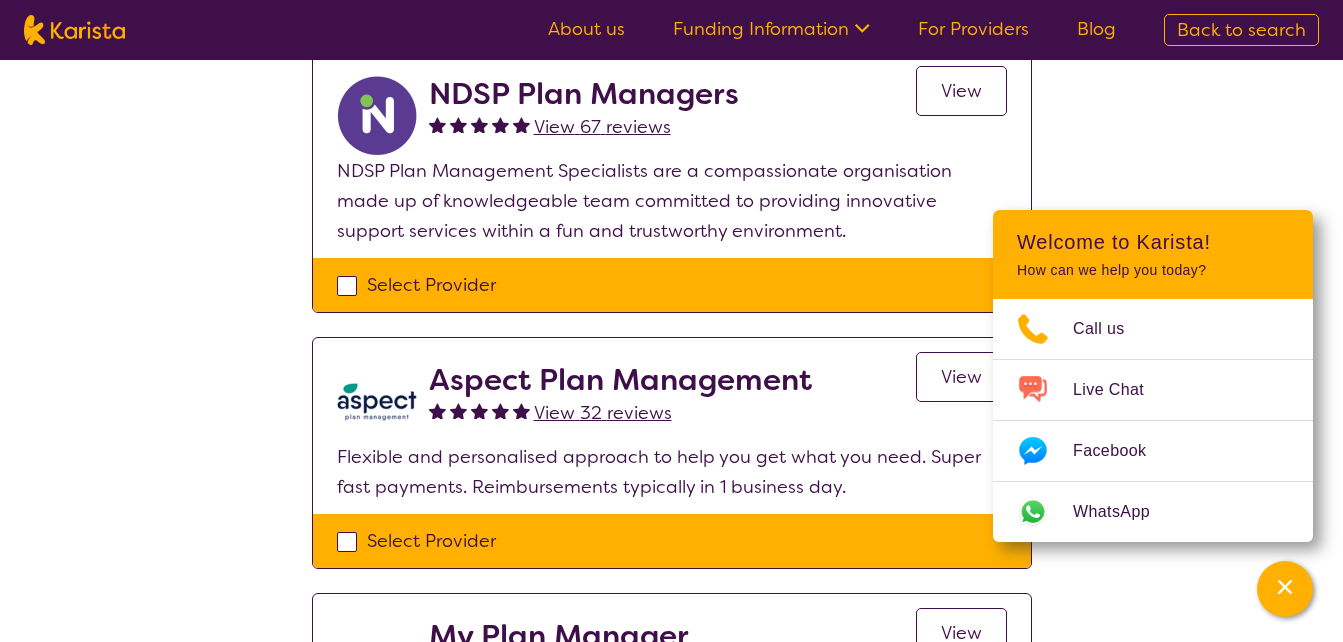 scroll, scrollTop: 900, scrollLeft: 0, axis: vertical 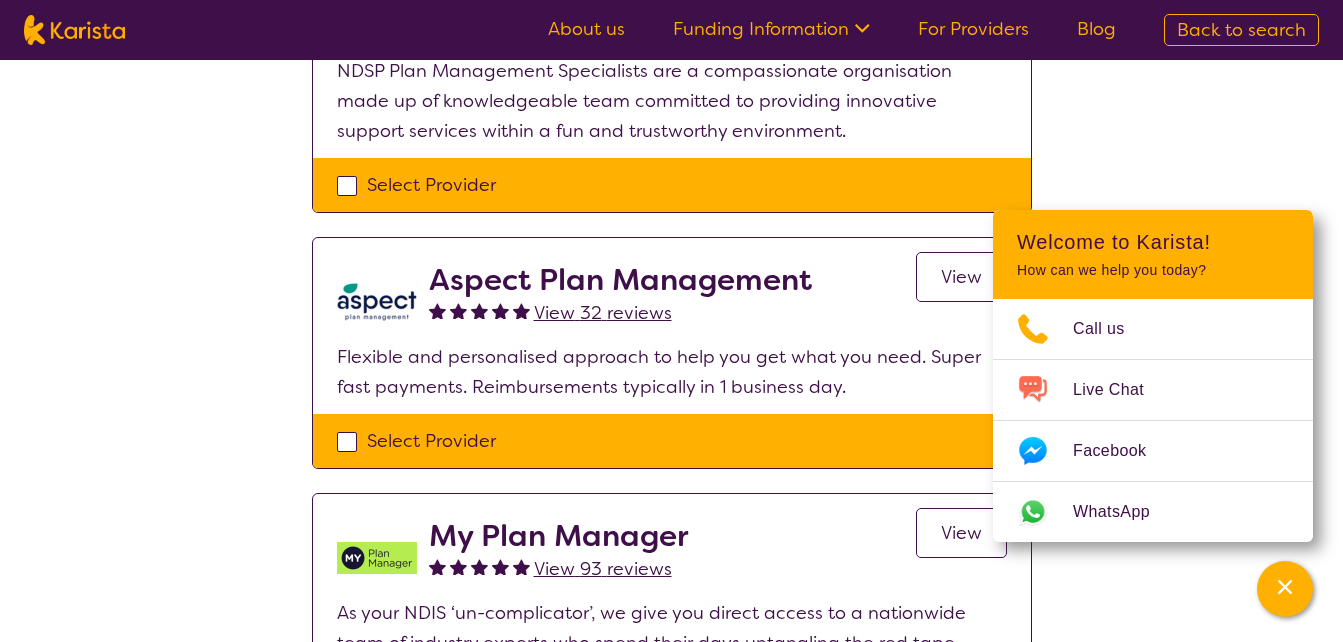 click on "View" at bounding box center [961, 277] 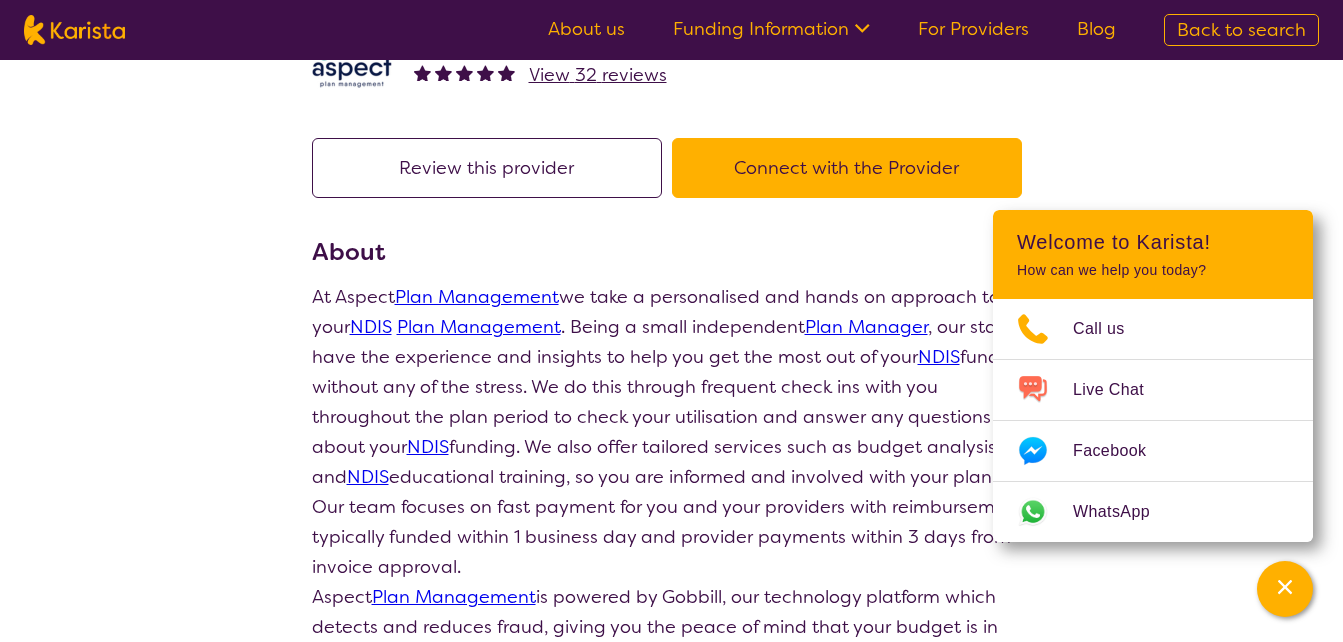 scroll, scrollTop: 0, scrollLeft: 0, axis: both 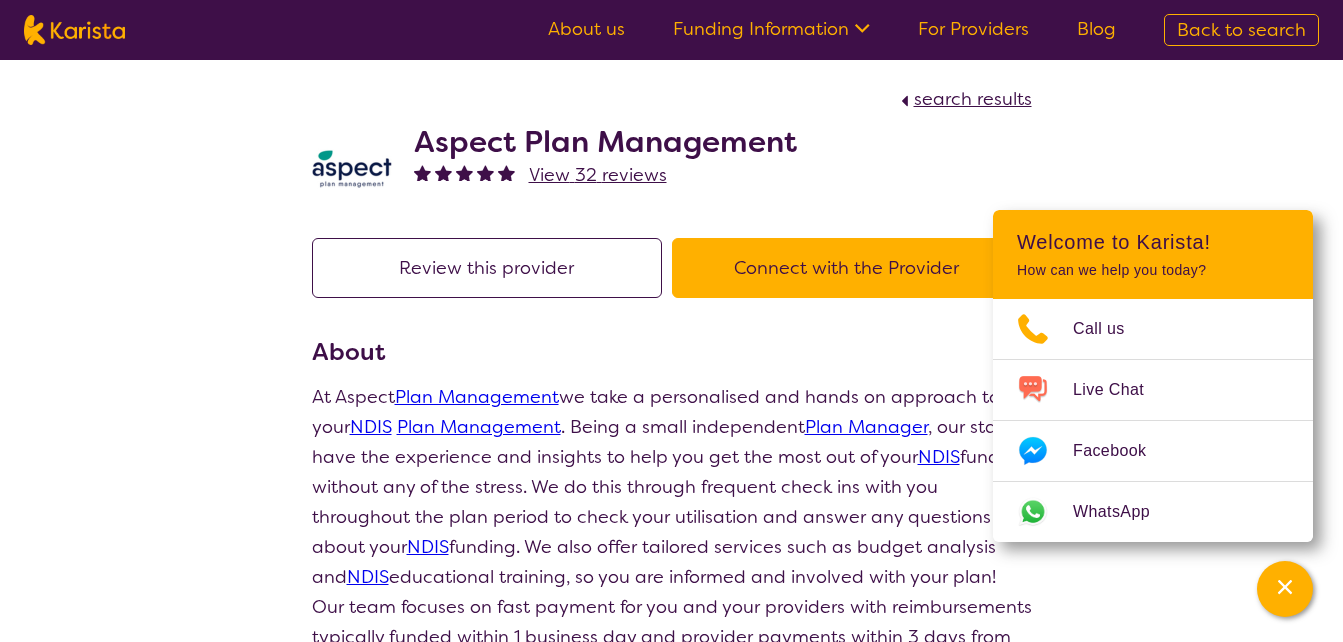 select on "by_score" 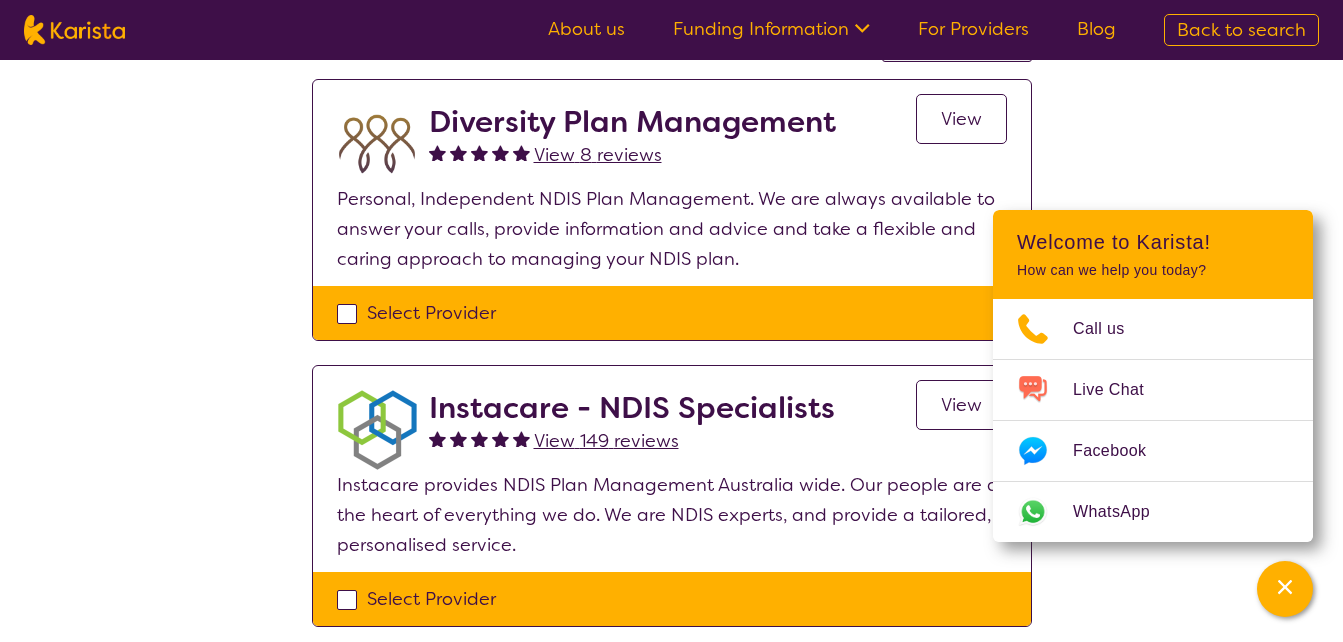 scroll, scrollTop: 0, scrollLeft: 0, axis: both 